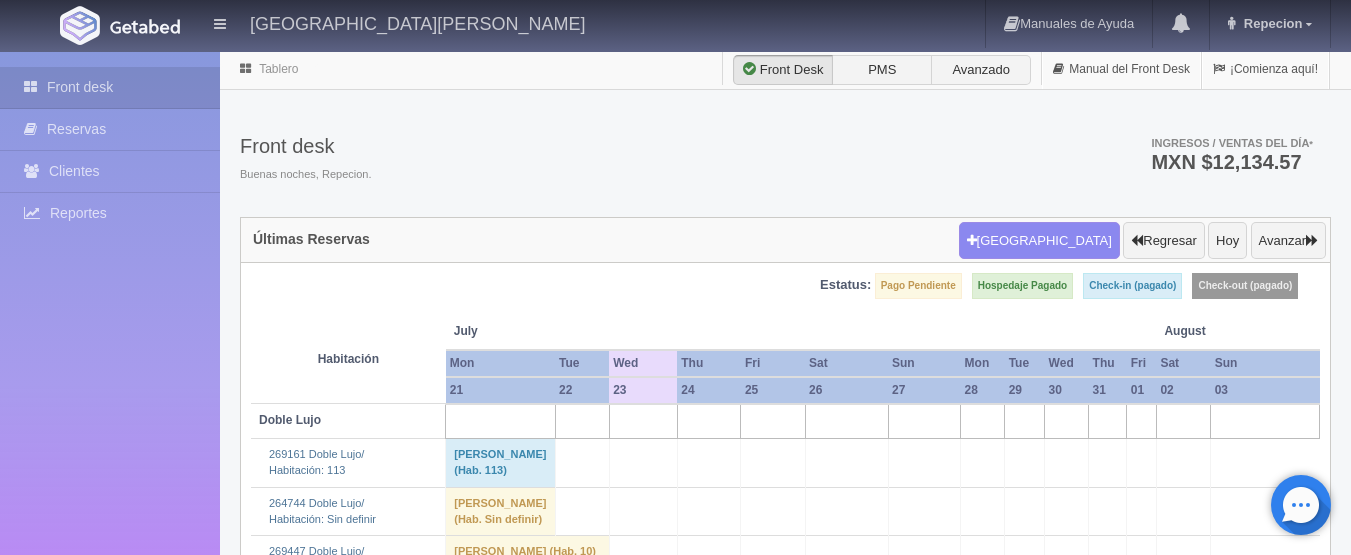 scroll, scrollTop: 2000, scrollLeft: 0, axis: vertical 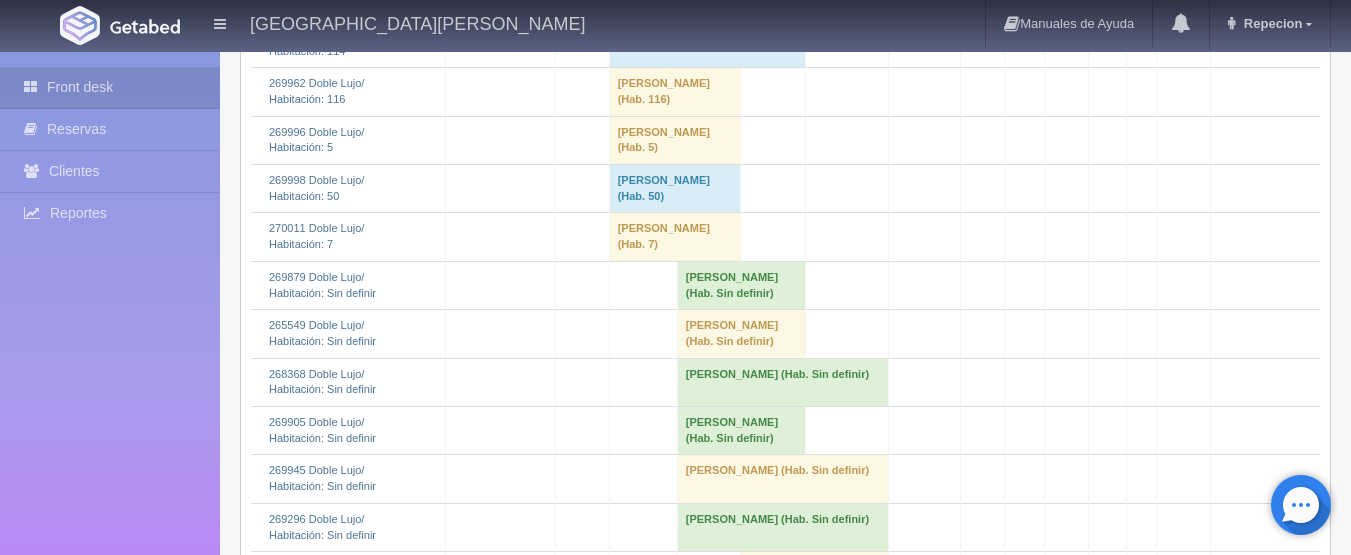 click on "[PERSON_NAME] 												(Hab. Sin definir)" at bounding box center (675, -5) 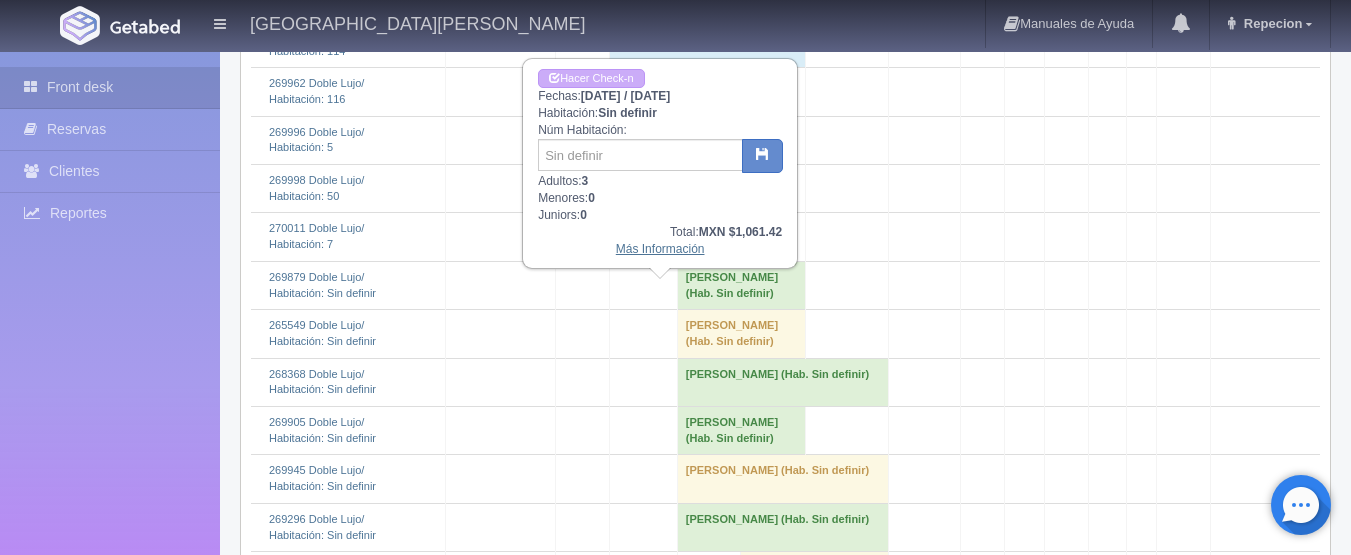 click on "Más Información" at bounding box center [660, 249] 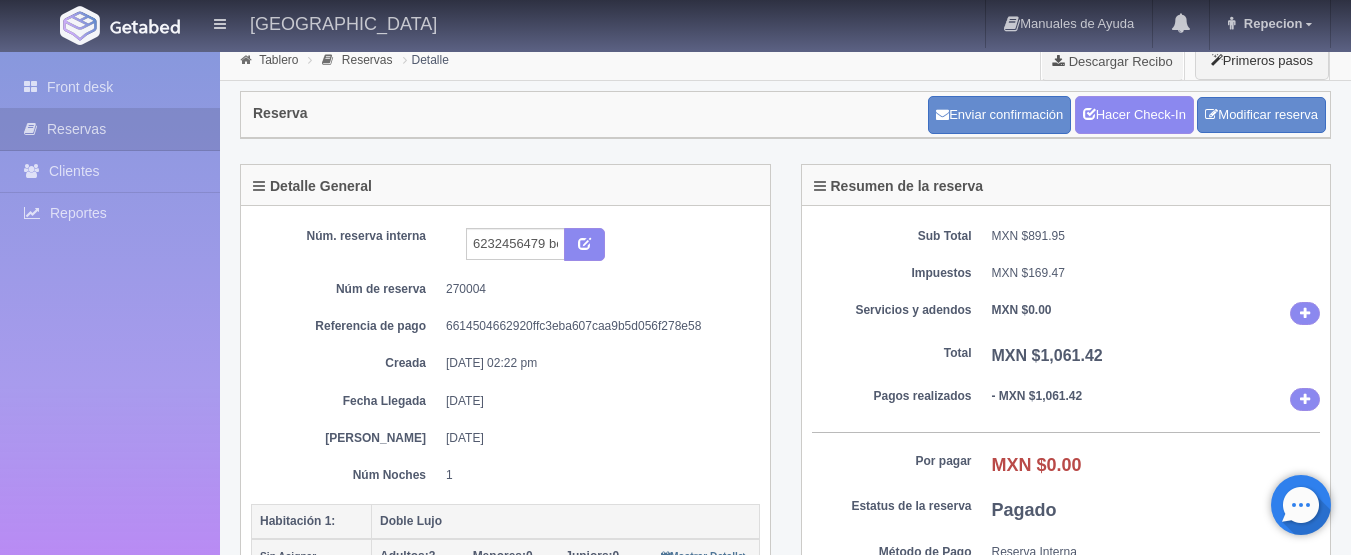 scroll, scrollTop: 0, scrollLeft: 0, axis: both 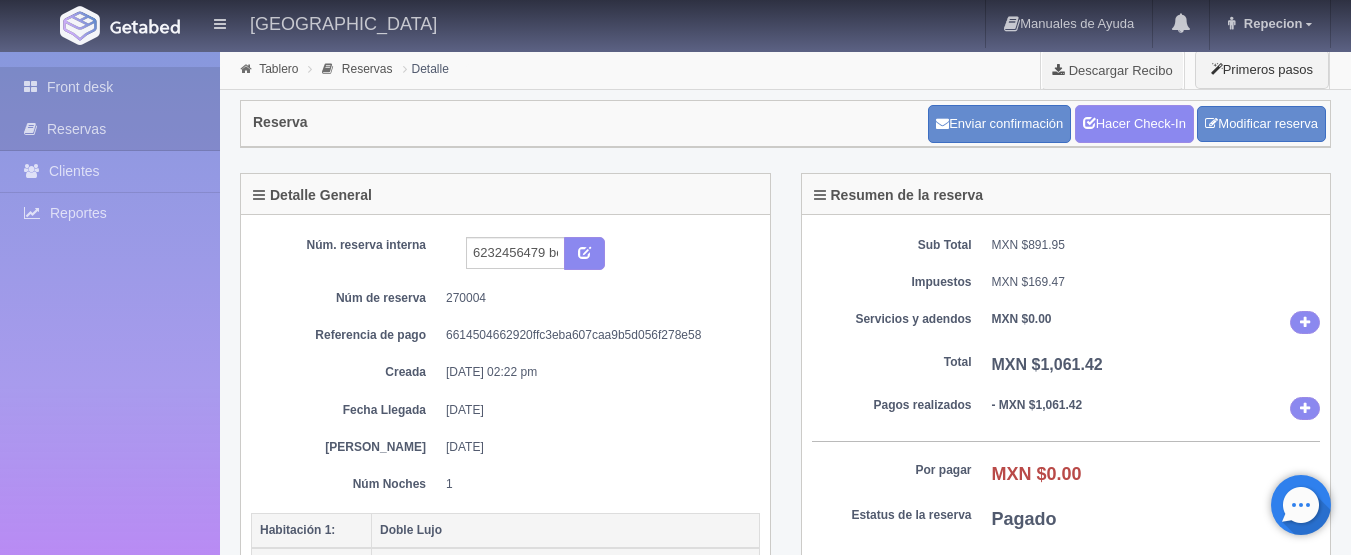 click on "Front desk" at bounding box center [110, 87] 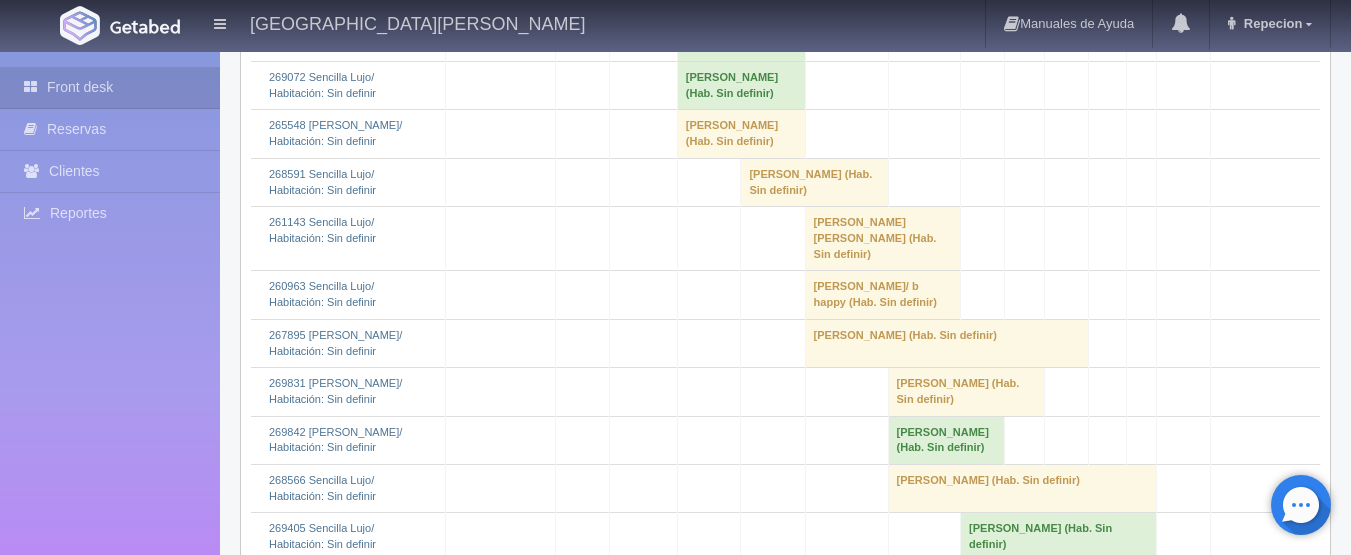 scroll, scrollTop: 4800, scrollLeft: 0, axis: vertical 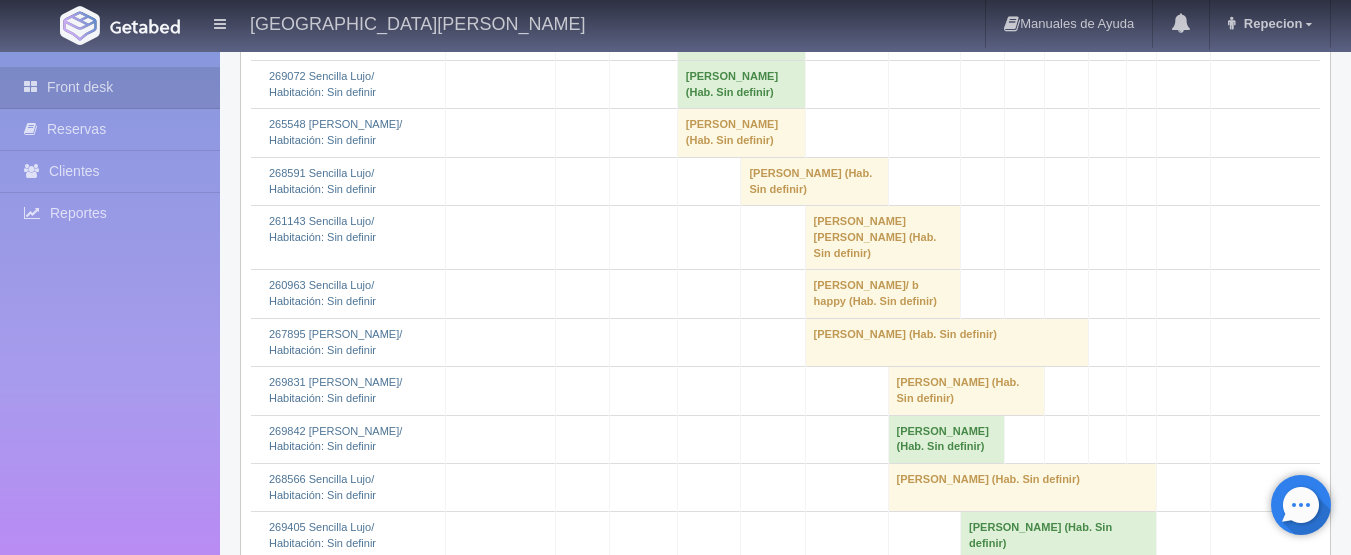 click on "[PERSON_NAME] 												(Hab. Sin definir)" at bounding box center [675, -206] 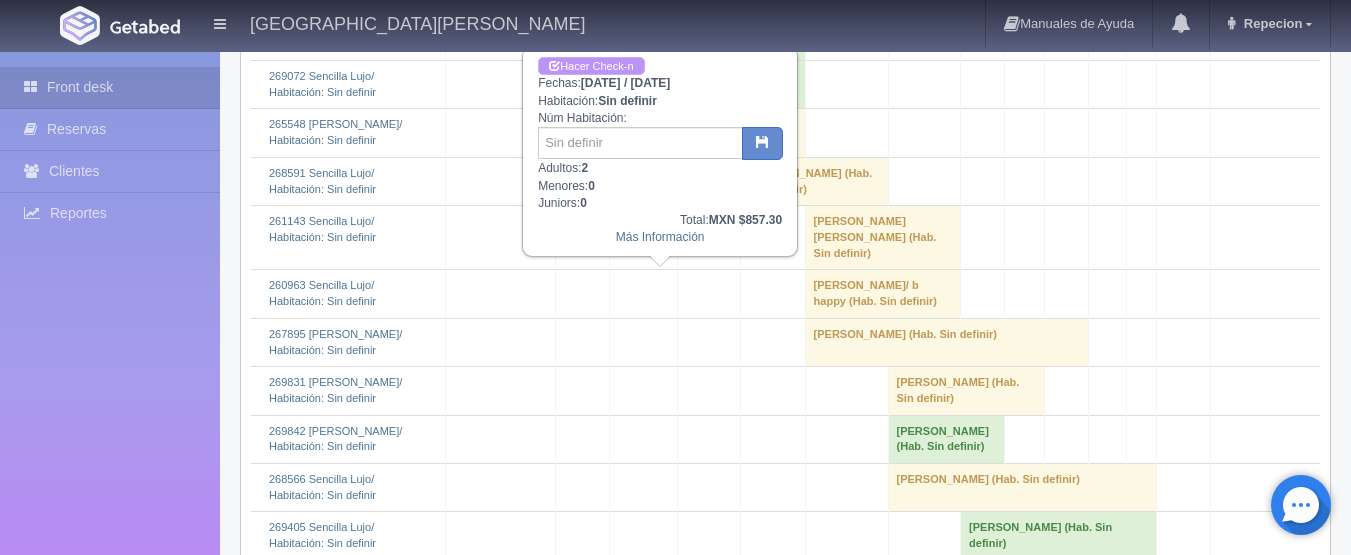 click on "Hacer Check-n" at bounding box center [591, 66] 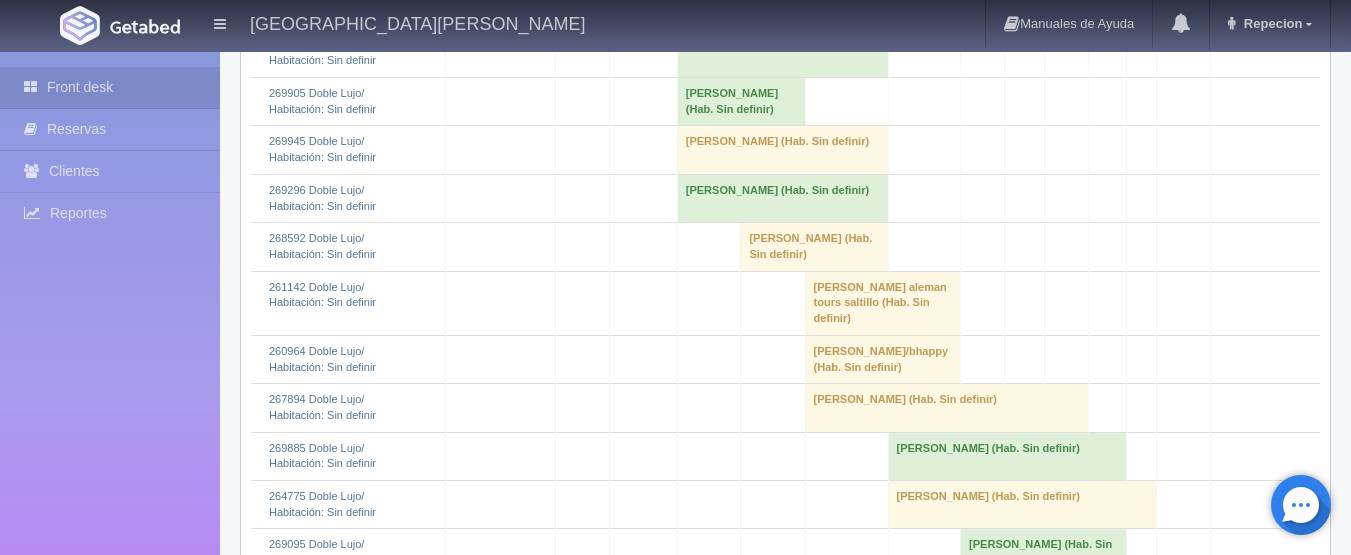 scroll, scrollTop: 2200, scrollLeft: 0, axis: vertical 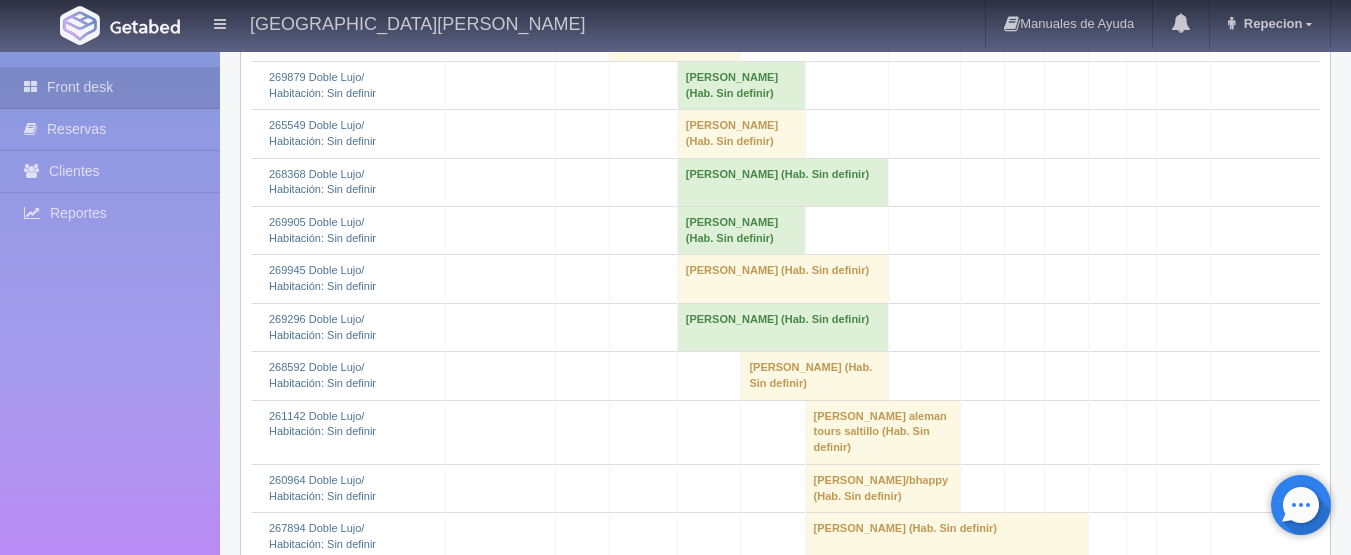 click on "[PERSON_NAME] 												(Hab. Sin definir)" at bounding box center (675, -205) 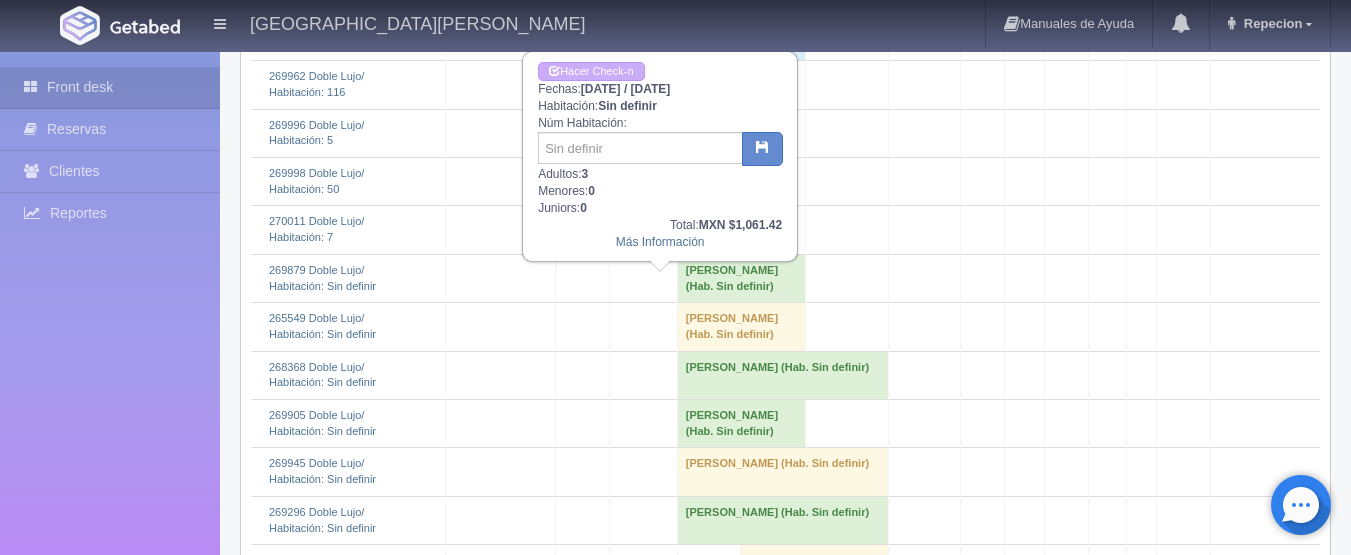 scroll, scrollTop: 2000, scrollLeft: 0, axis: vertical 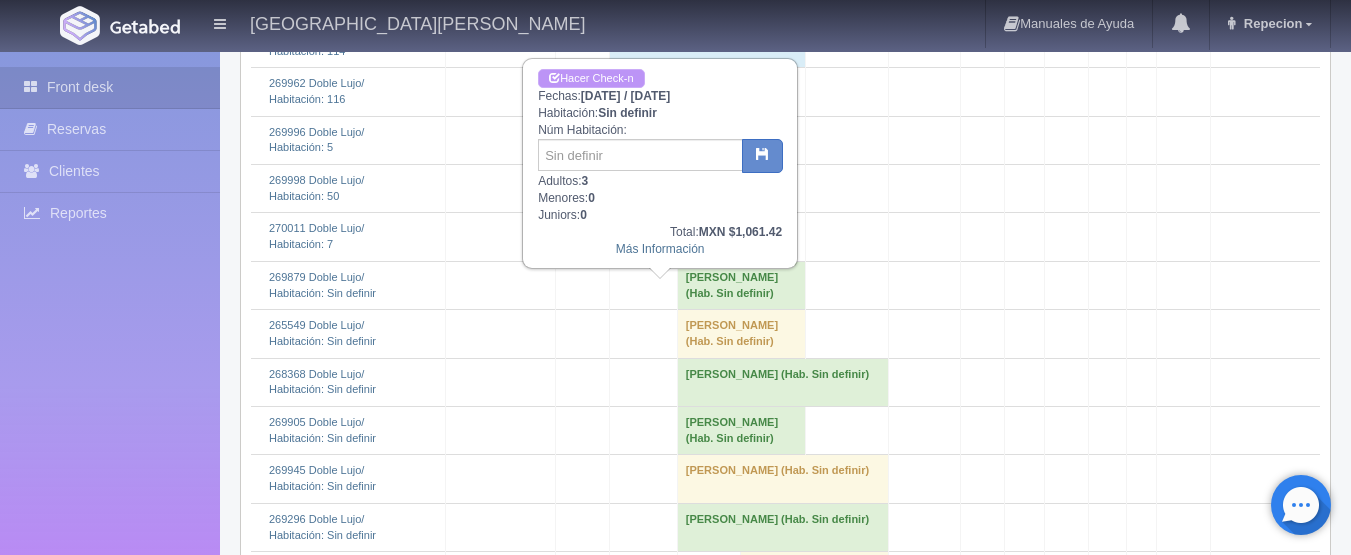 click on "Hacer Check-n" at bounding box center [591, 78] 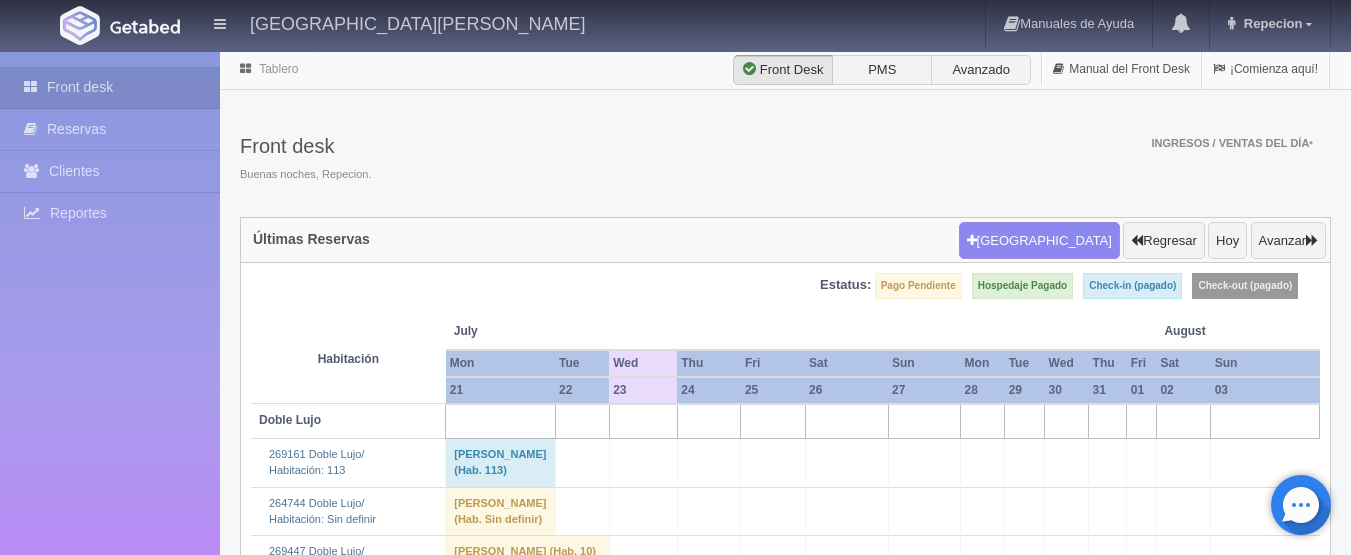 scroll, scrollTop: 2000, scrollLeft: 0, axis: vertical 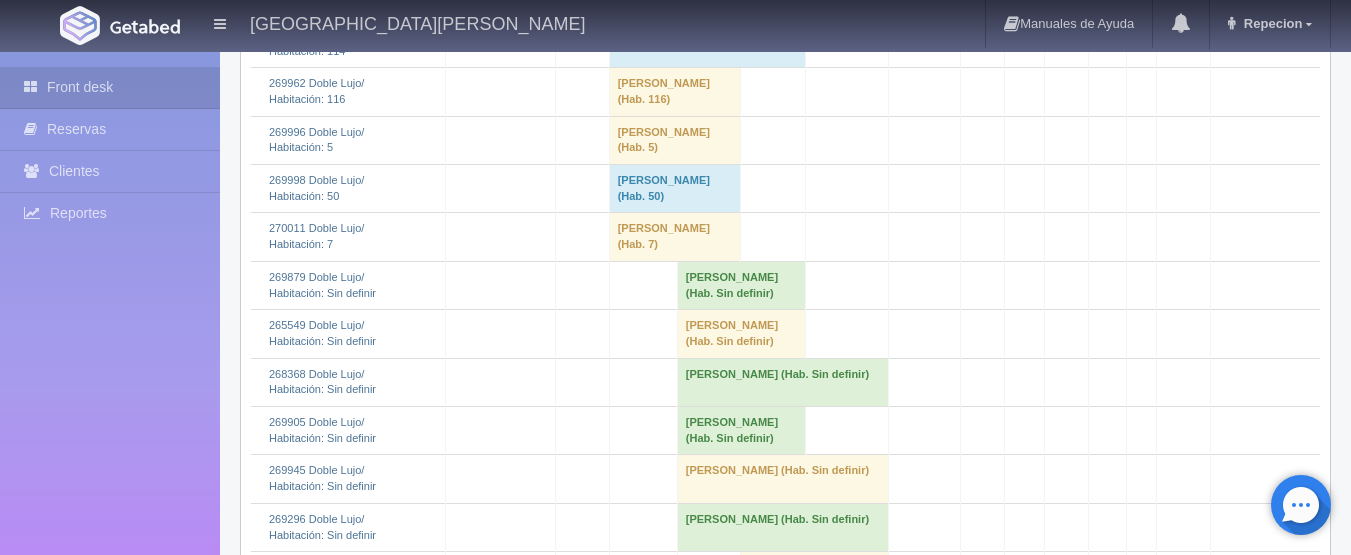 click on "[PERSON_NAME] 												(Hab. Sin definir)" at bounding box center [675, -5] 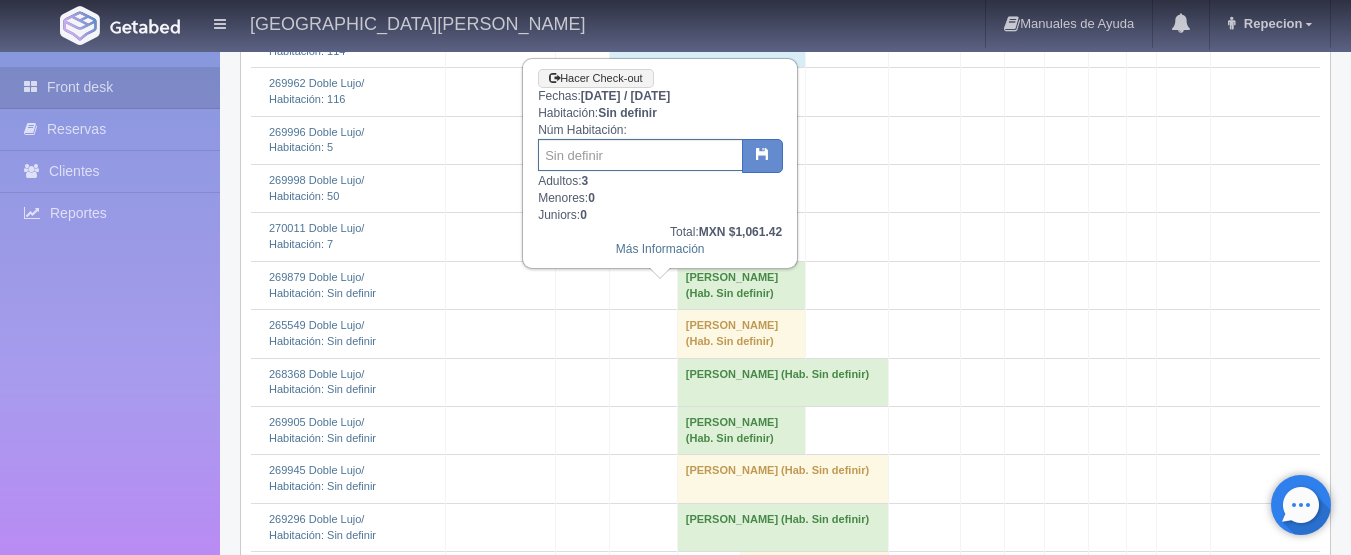 click at bounding box center (640, 155) 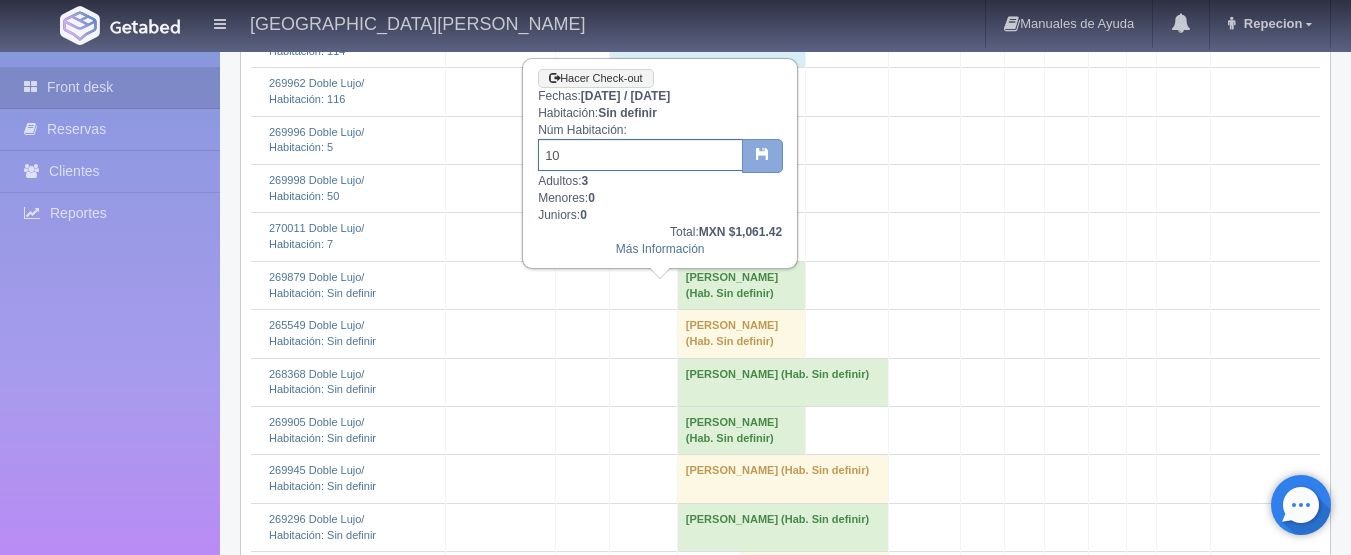 type on "10" 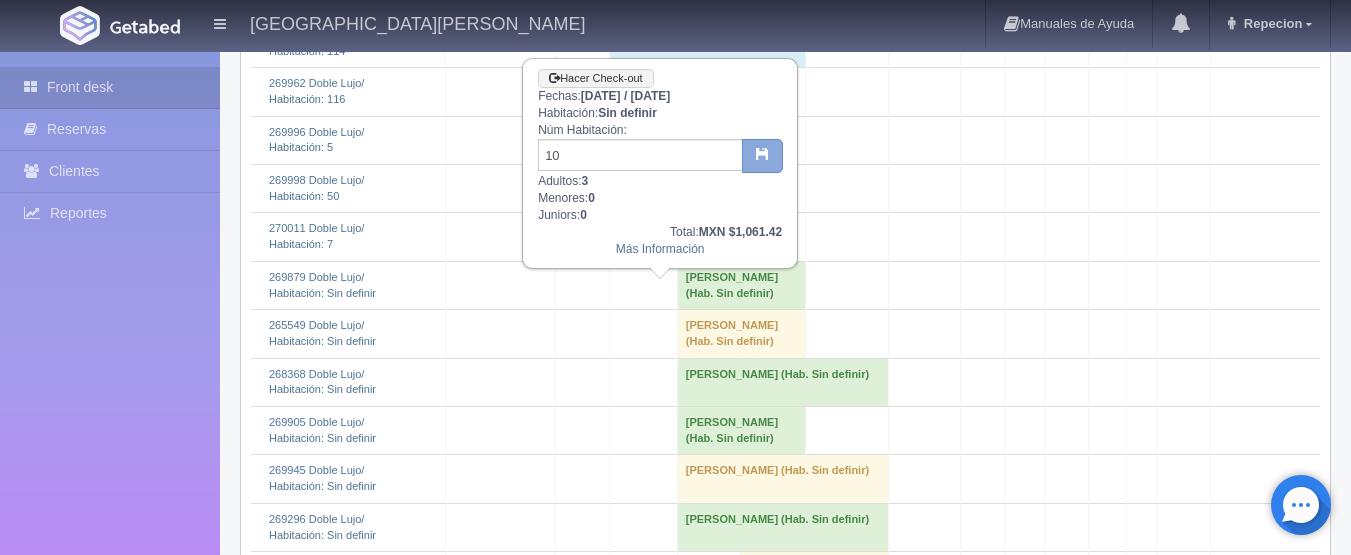 click at bounding box center (762, 156) 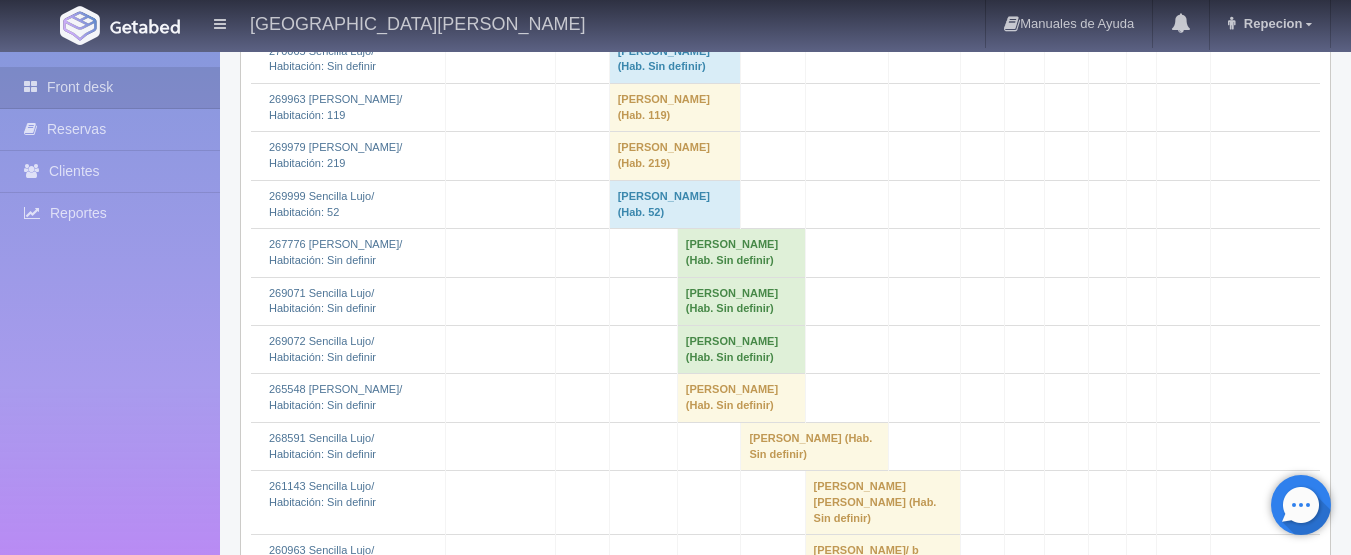 scroll, scrollTop: 4800, scrollLeft: 0, axis: vertical 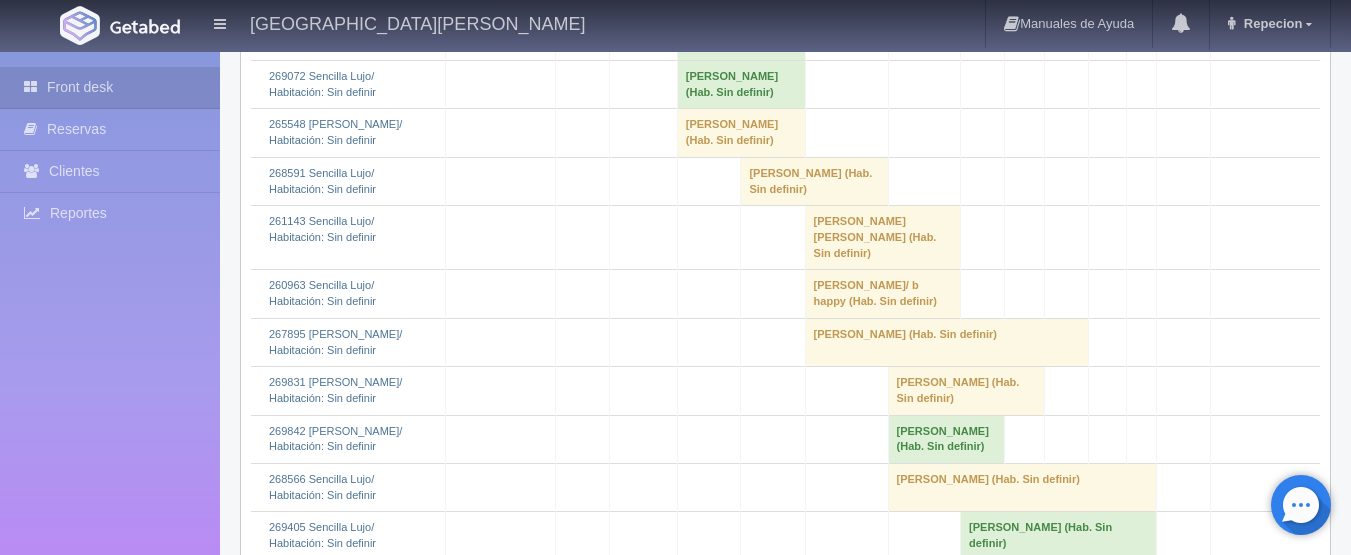 click on "[PERSON_NAME] 												(Hab. Sin definir)" at bounding box center [675, -206] 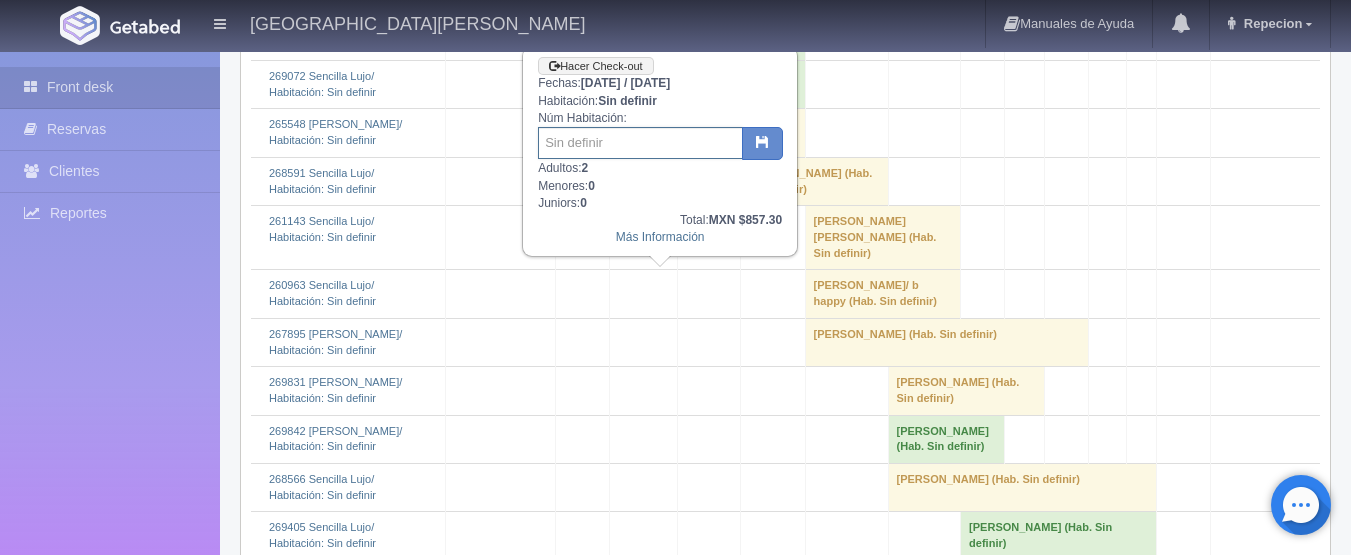 click at bounding box center (640, 143) 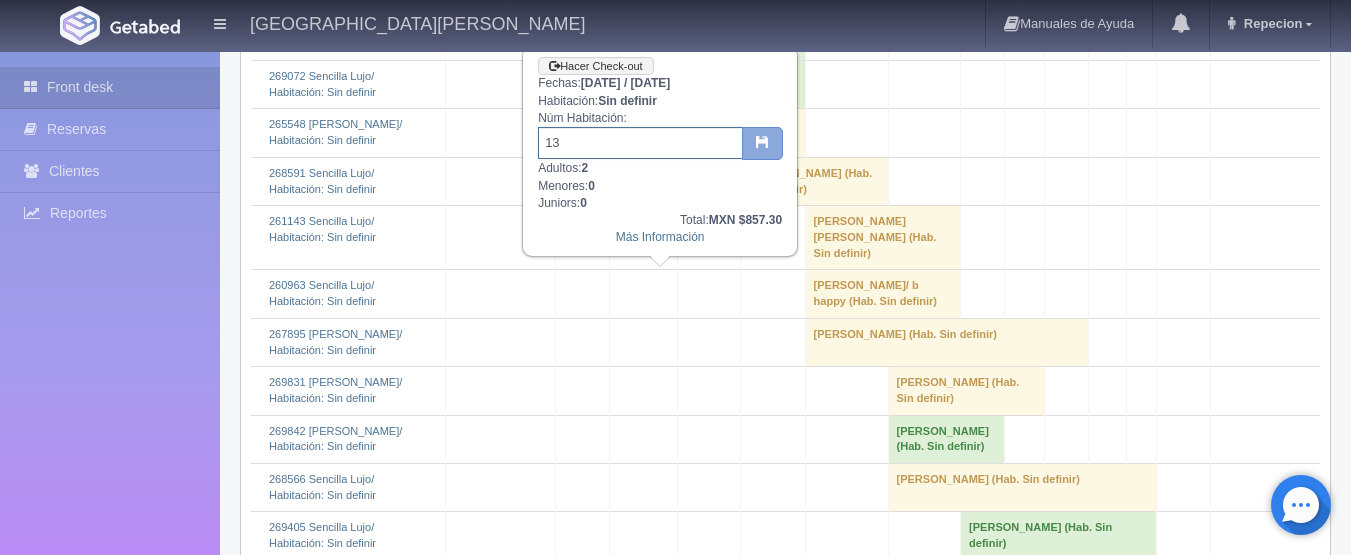 type on "13" 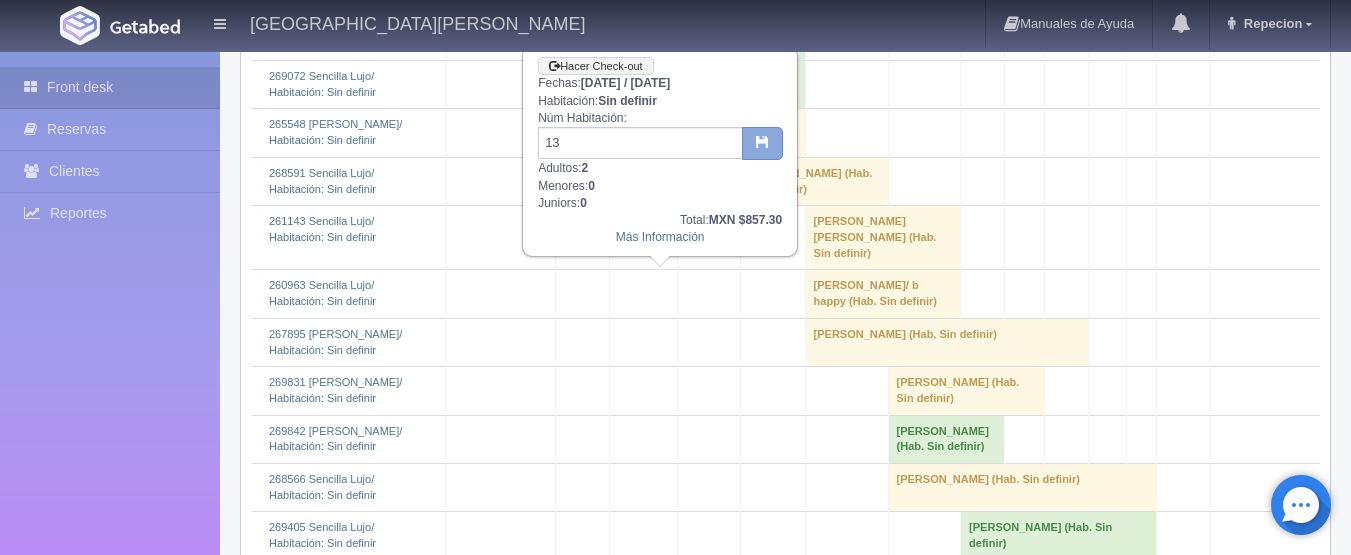 click at bounding box center [762, 141] 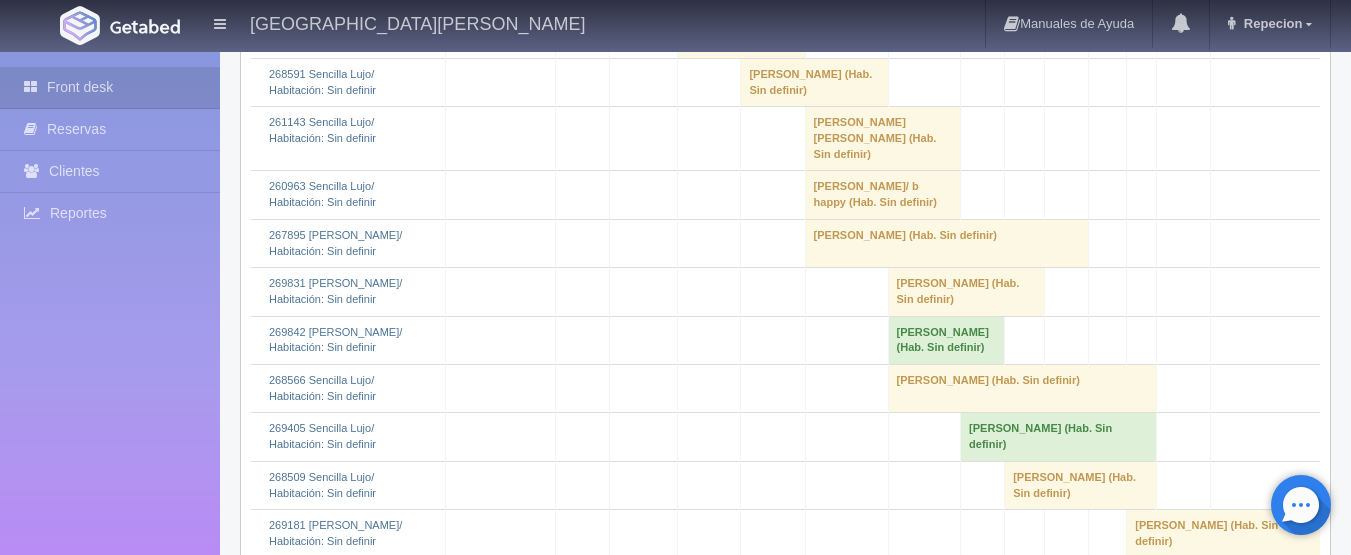 scroll, scrollTop: 4900, scrollLeft: 0, axis: vertical 